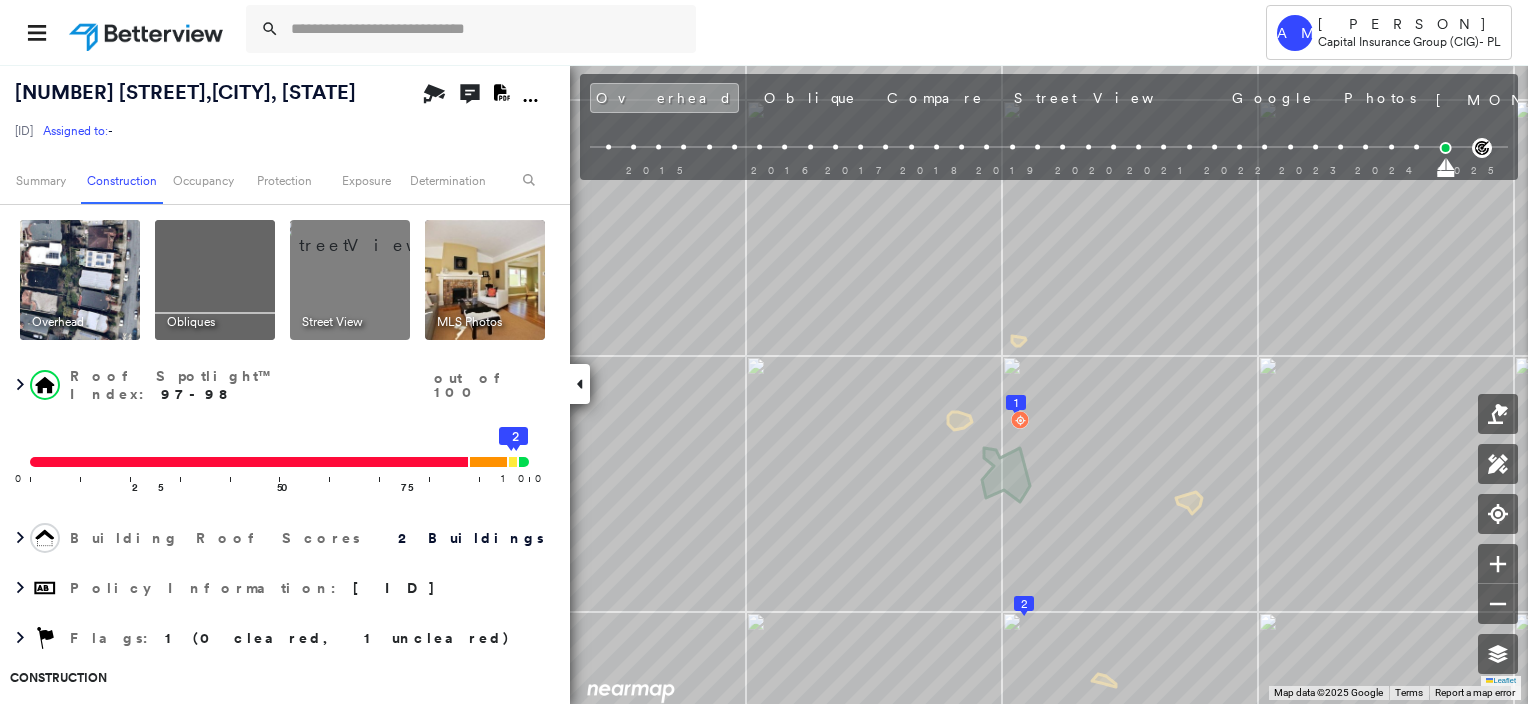 scroll, scrollTop: 0, scrollLeft: 0, axis: both 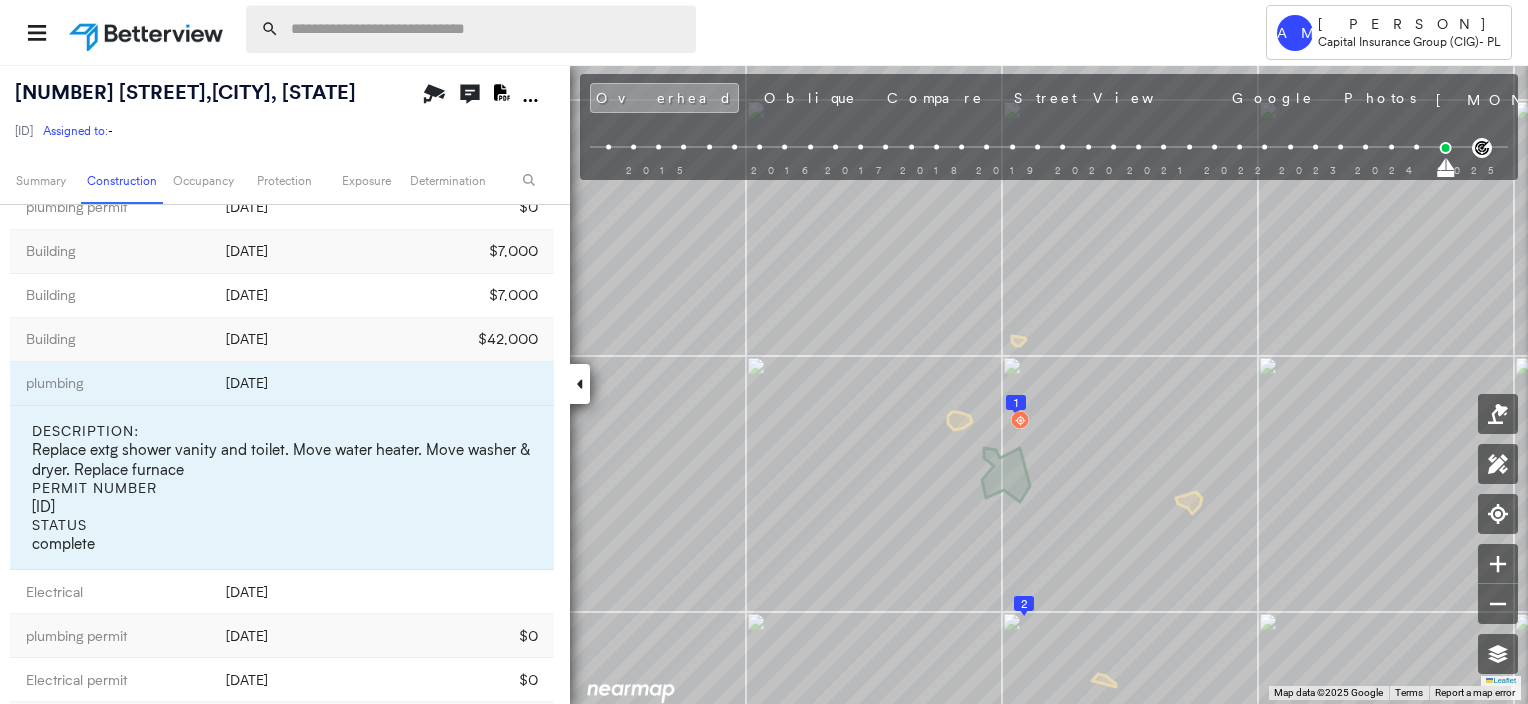 click at bounding box center (487, 29) 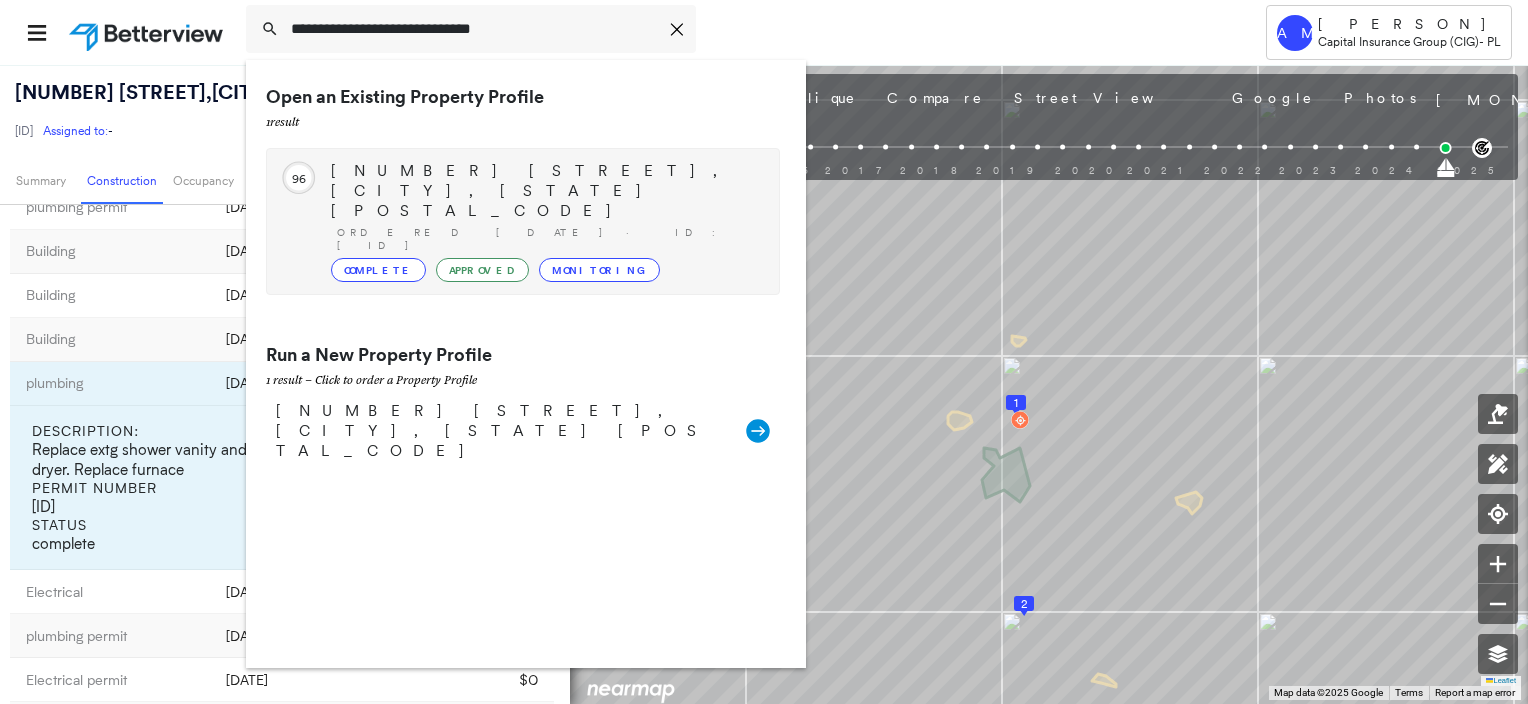 type on "**********" 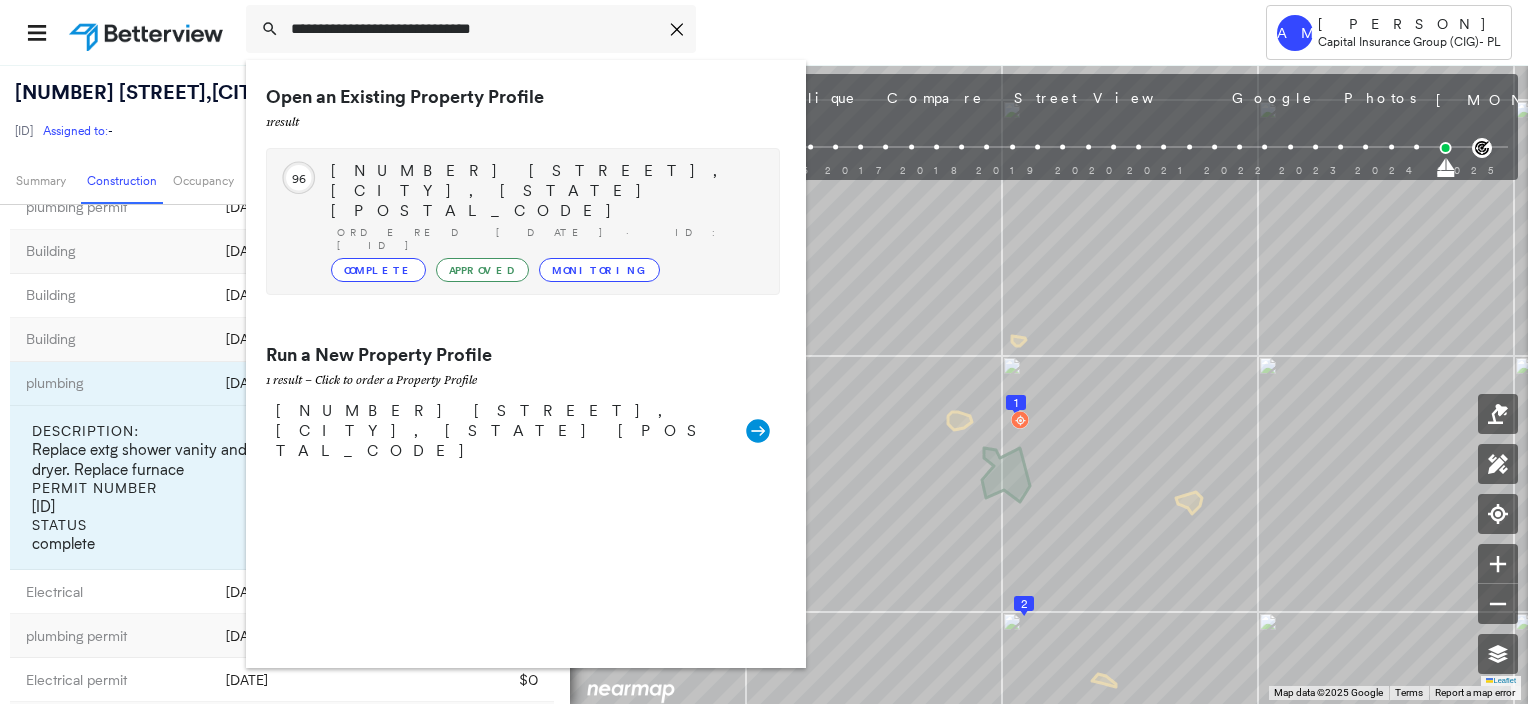 click on "96" 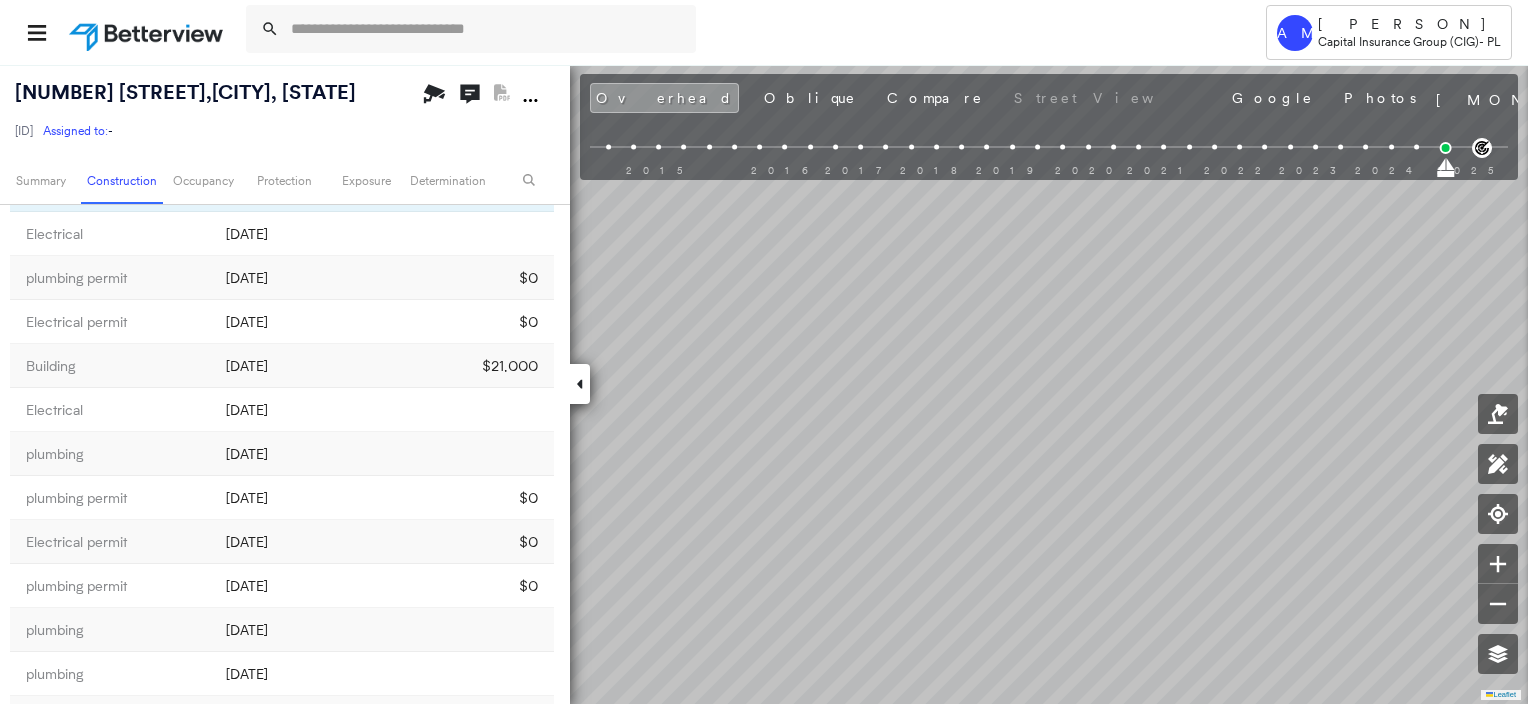 scroll, scrollTop: 1341, scrollLeft: 0, axis: vertical 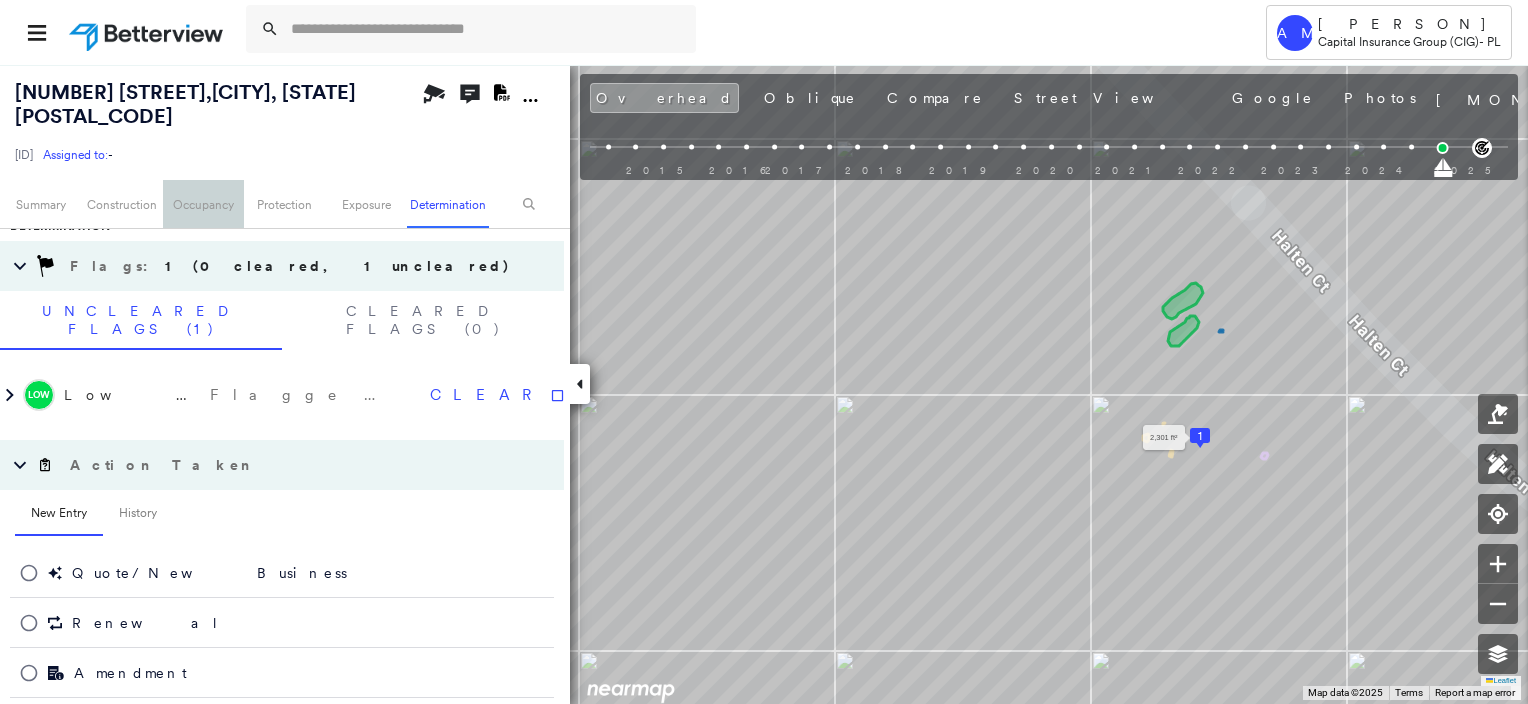 click on "Occupancy" at bounding box center [203, 204] 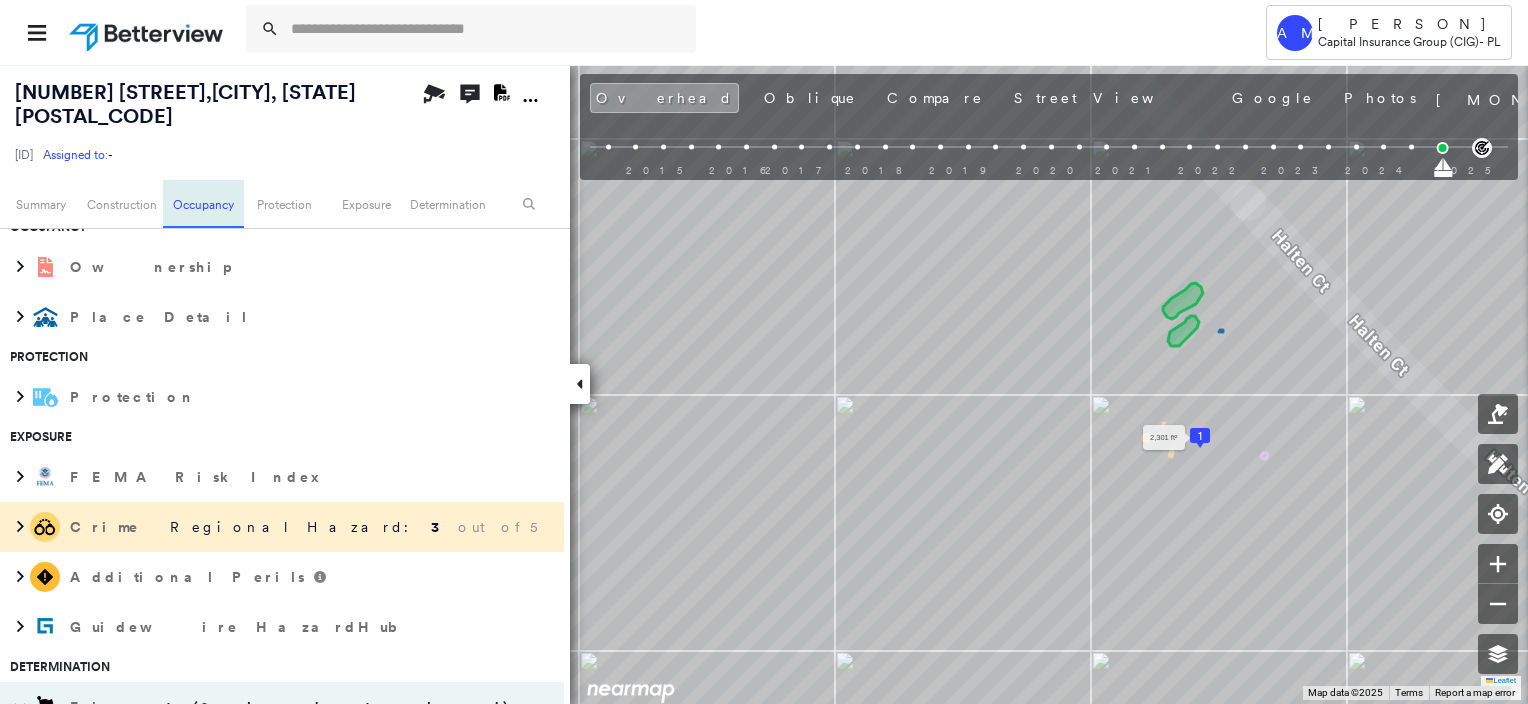 scroll, scrollTop: 743, scrollLeft: 0, axis: vertical 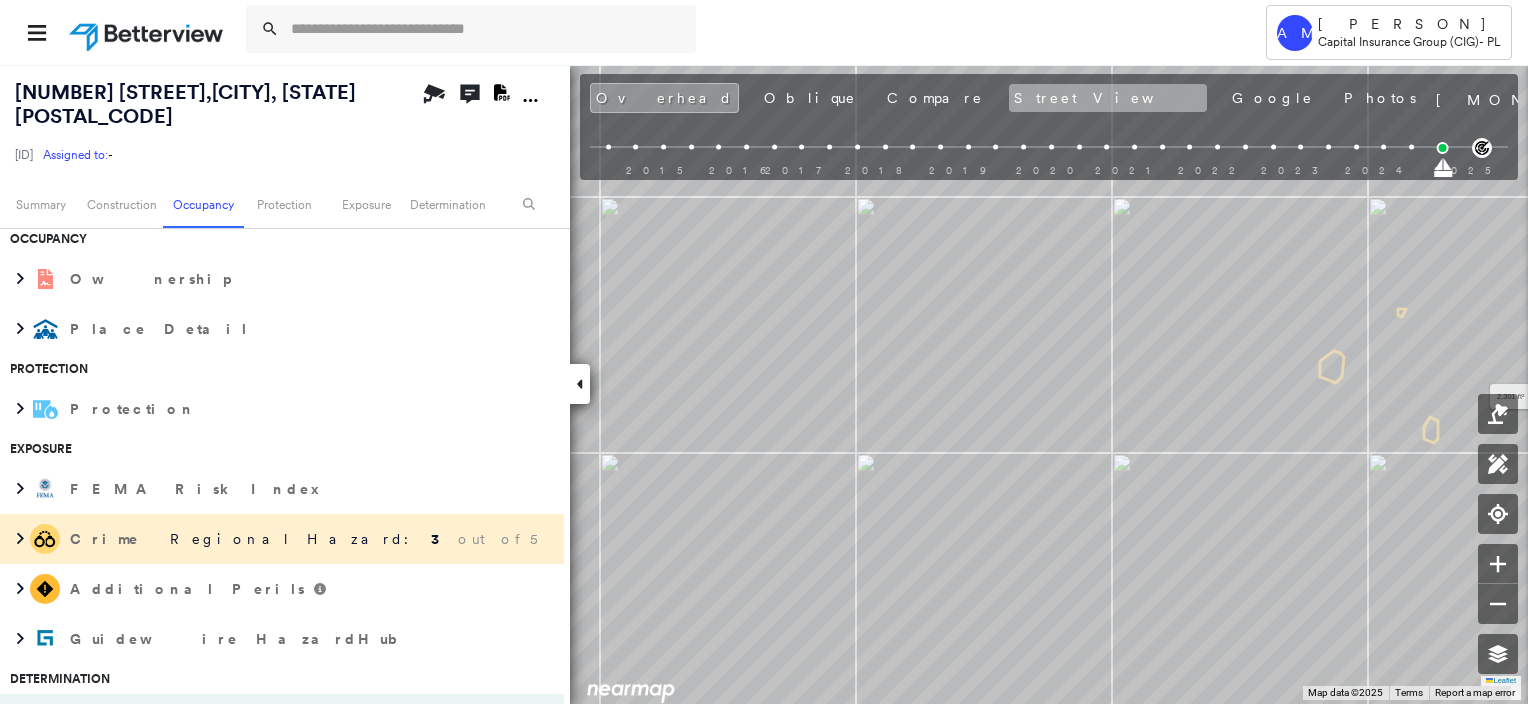 click on "Street View" at bounding box center [1108, 98] 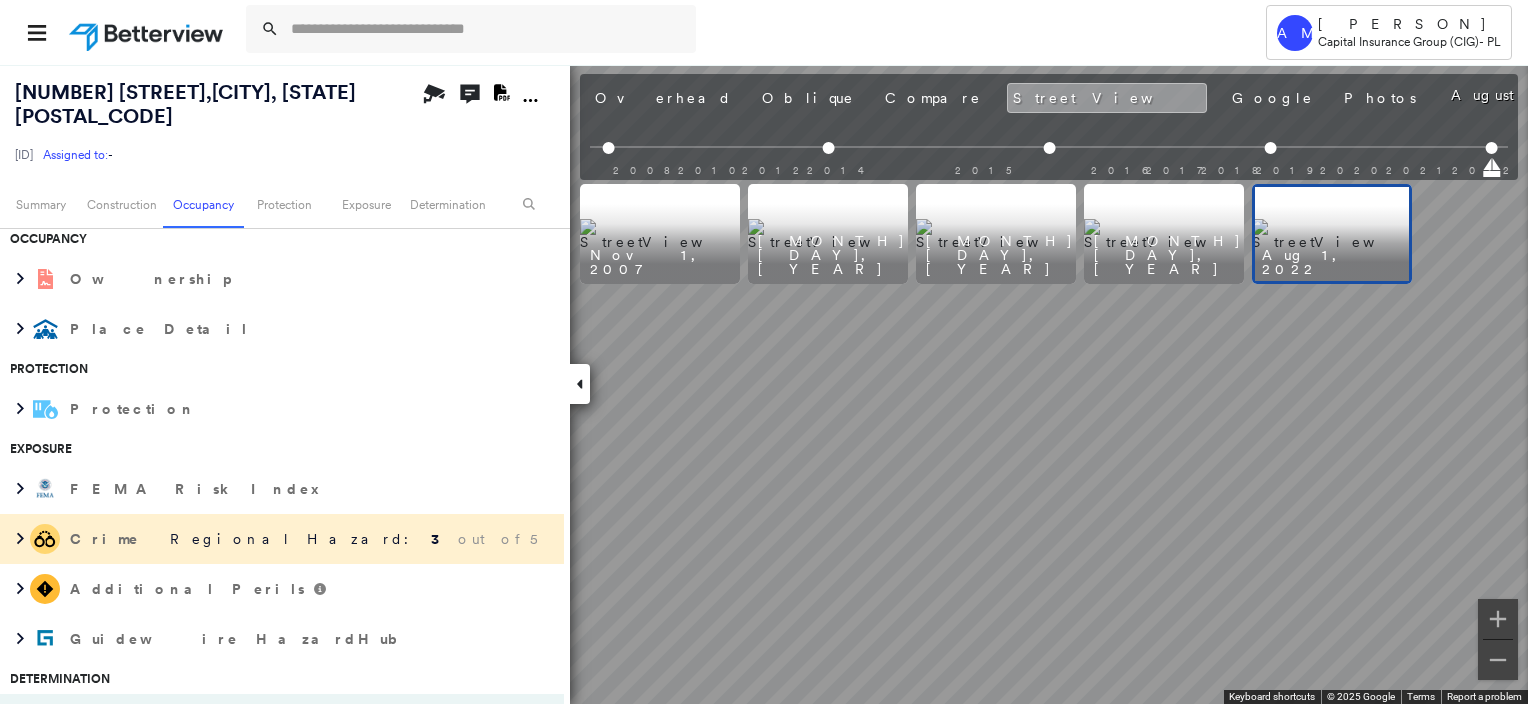 scroll, scrollTop: 0, scrollLeft: 0, axis: both 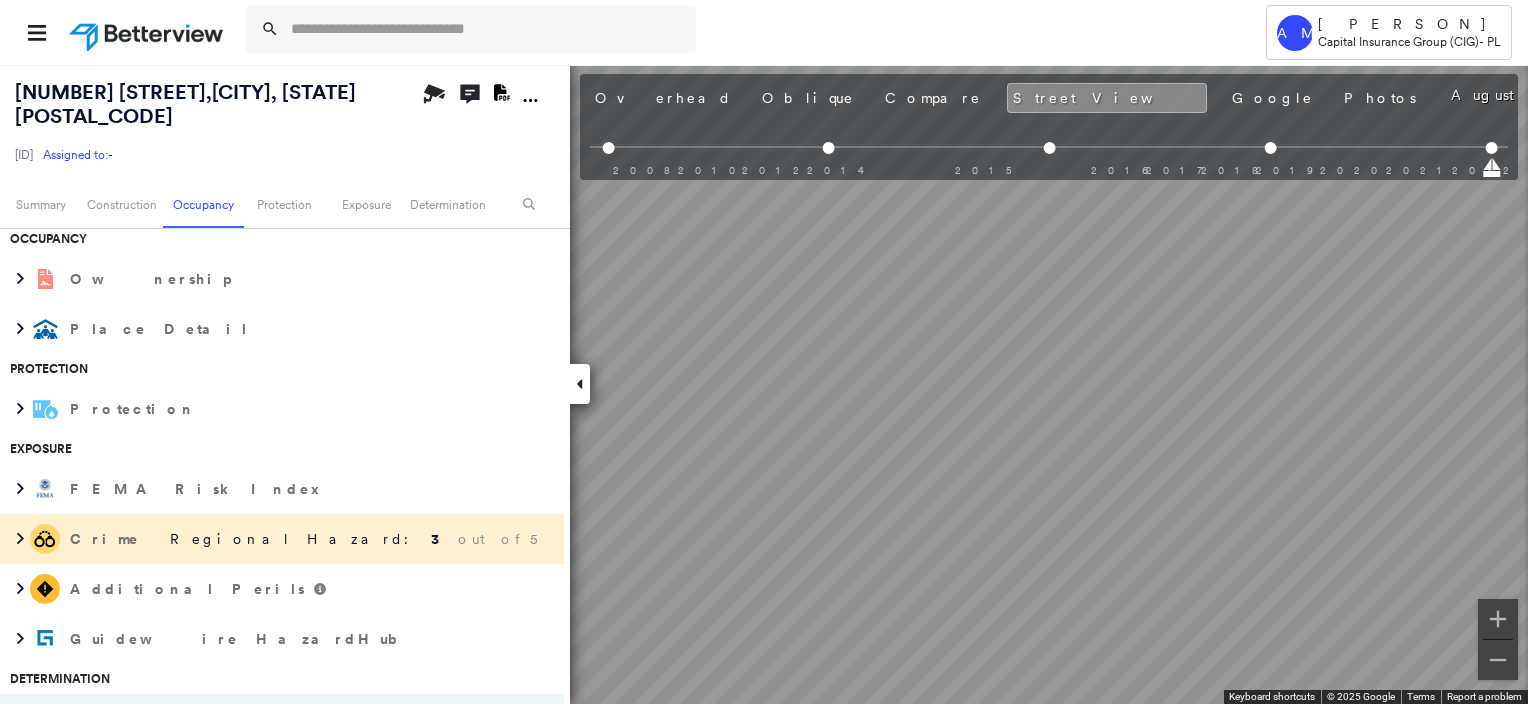 click on "Tower AM [PERSON] Capital Insurance Group (CIG) - PL 96 [NUMBER] [STREET] , [CITY], [STATE] [POSTAL_CODE] [ID] Assigned to: - Assigned to: - [ID] Assigned to: - Open Comments Download PDF Report Summary Construction Occupancy Protection Exposure Determination Overhead Obliques Street View MLS Photos Roof Spotlight™ Index : 96 out of 100 0 100 25 50 75 1 Building Roof Scores 1 Buildings Policy Information : [ID] Flags : 1 (0 cleared, 1 uncleared) Construction Roof Spotlights : Chimney, Vent Property Features : Car, Patio Furniture Roof Size & Shape : 1 building - Gable | Clay Tile Assessor and MLS Details BuildZoom - Building Permit Data and Analysis Occupancy Ownership Place Detail Protection Protection Exposure FEMA Risk Index Crime Regional Hazard: 3 out of 5 Additional Perils Guidewire HazardHub Determination Flags : 1 (0 cleared, 1 uncleared) Uncleared Flags (1) Cleared Flags (0) Low Low Priority Flagged [DATE] Clear Action Taken New Entry History General" at bounding box center (764, 352) 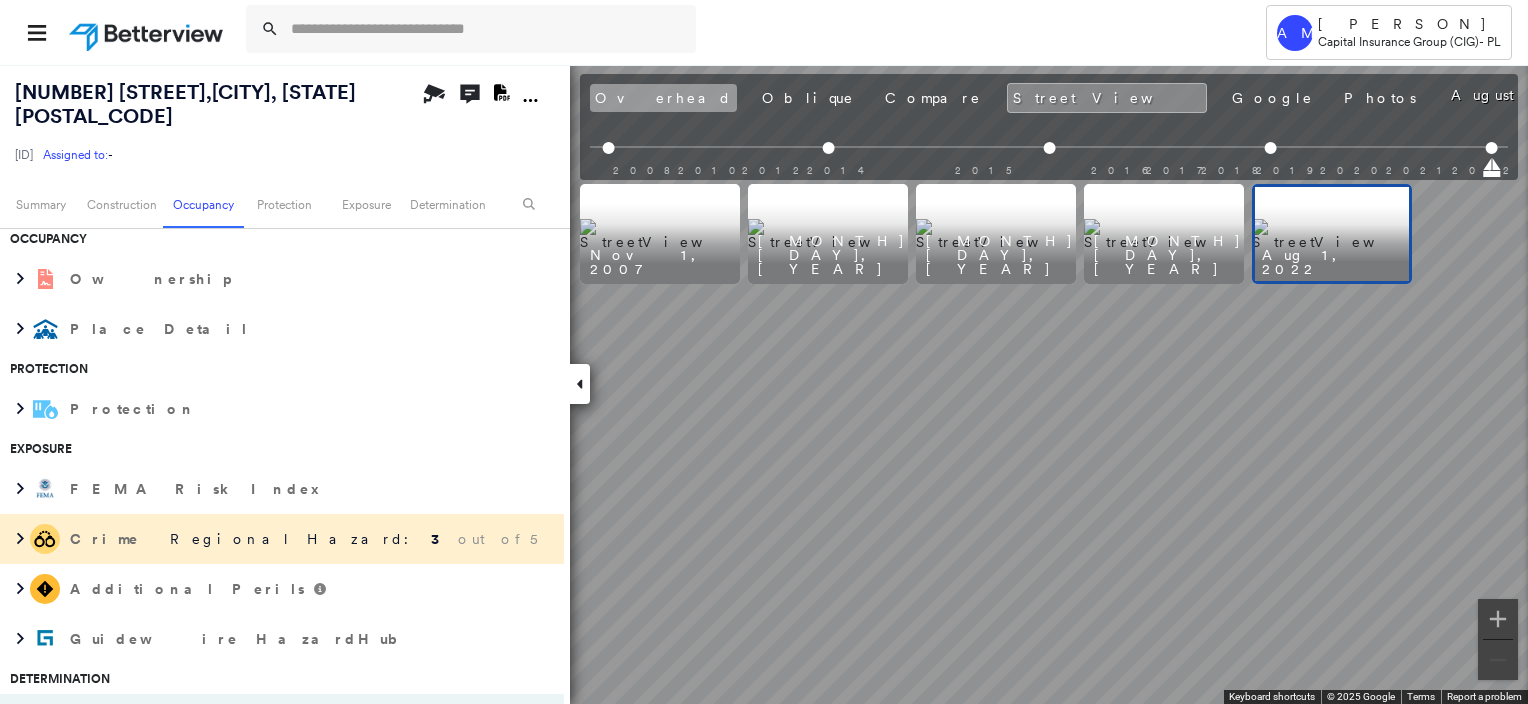 click on "Overhead" at bounding box center [663, 98] 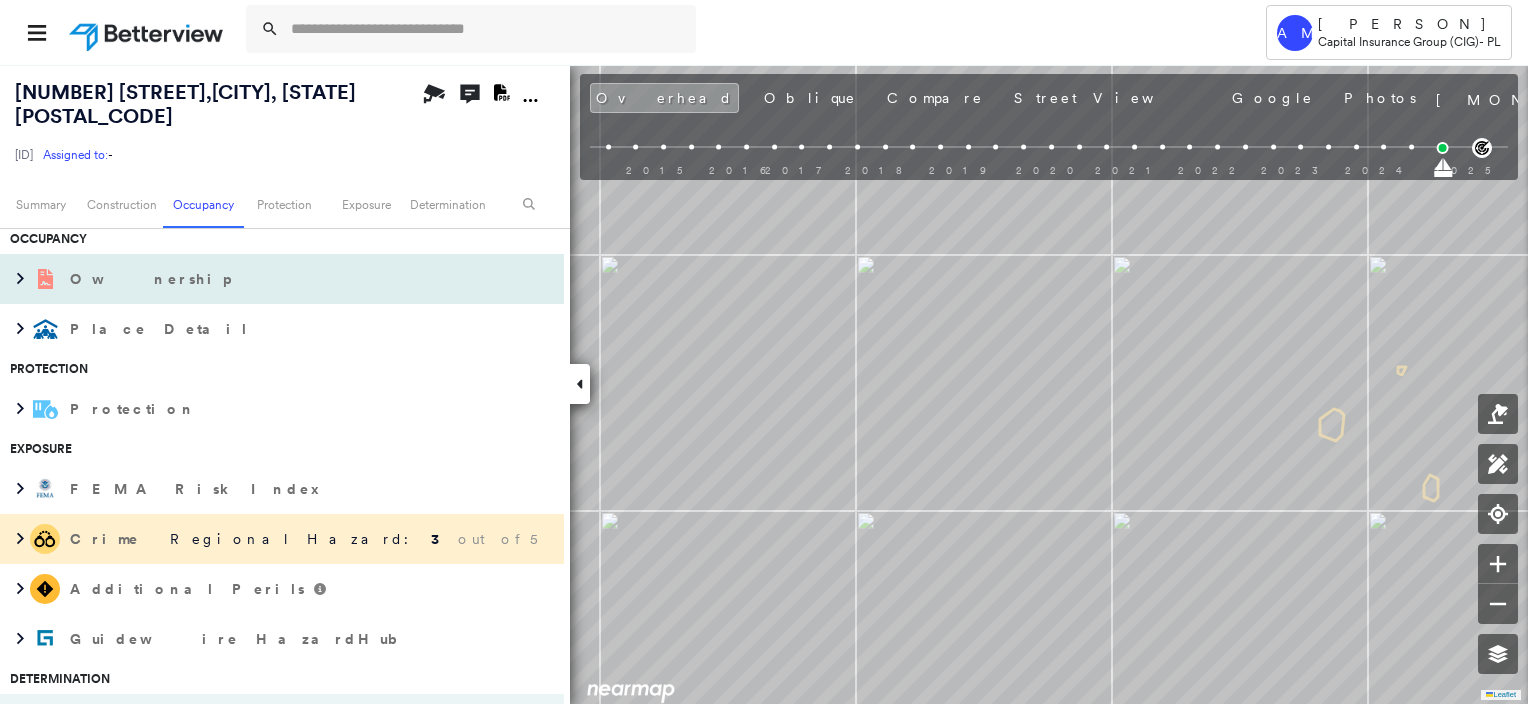 scroll, scrollTop: 0, scrollLeft: 0, axis: both 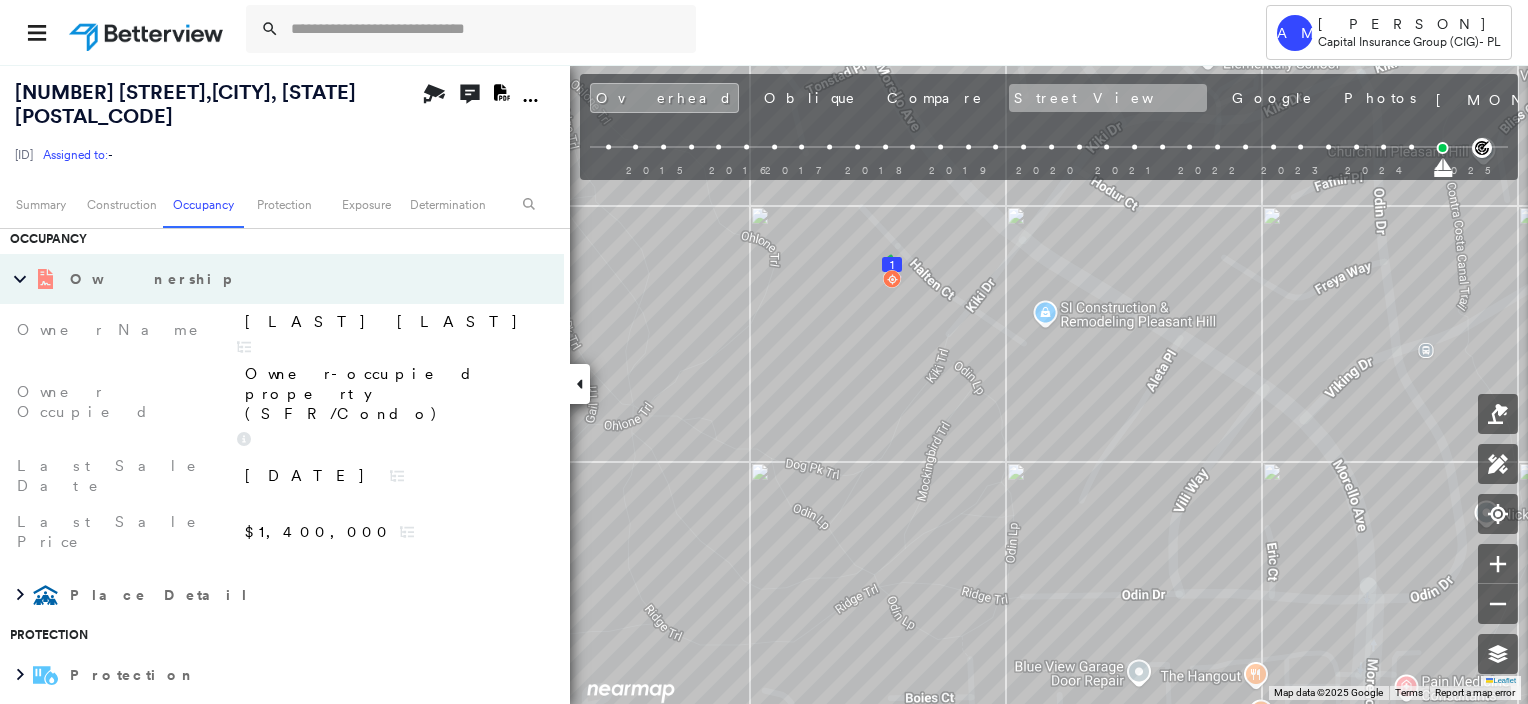click on "Street View" at bounding box center [1108, 98] 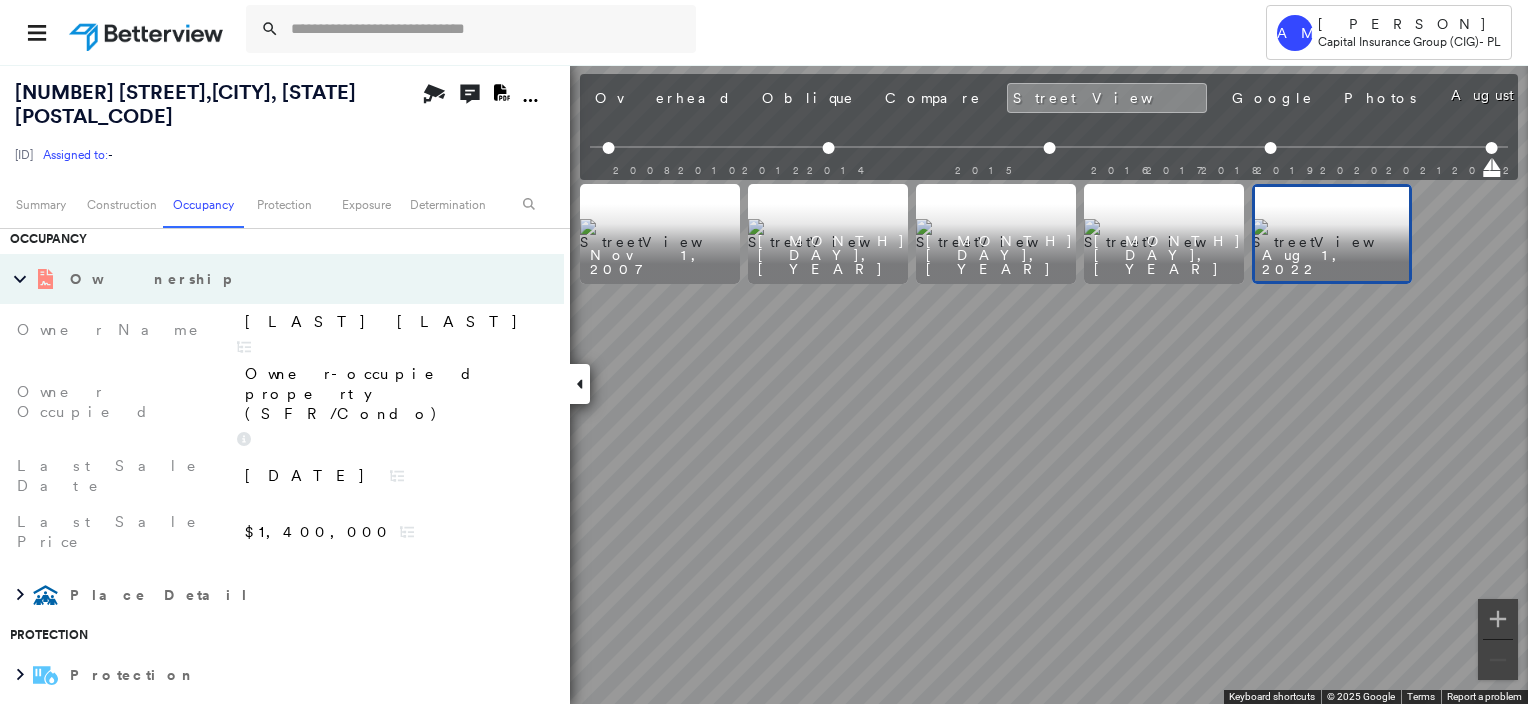 scroll, scrollTop: 0, scrollLeft: 0, axis: both 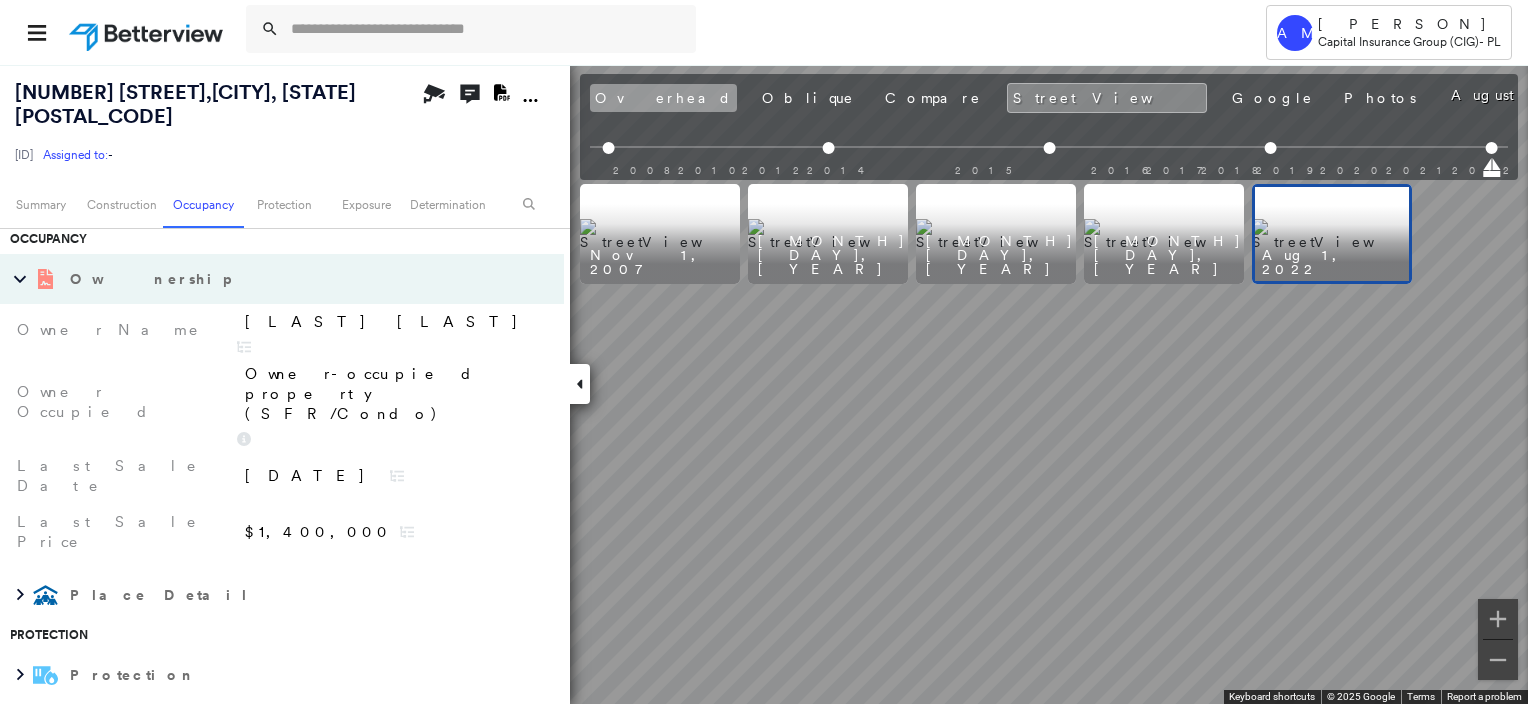 click on "Overhead" at bounding box center [663, 98] 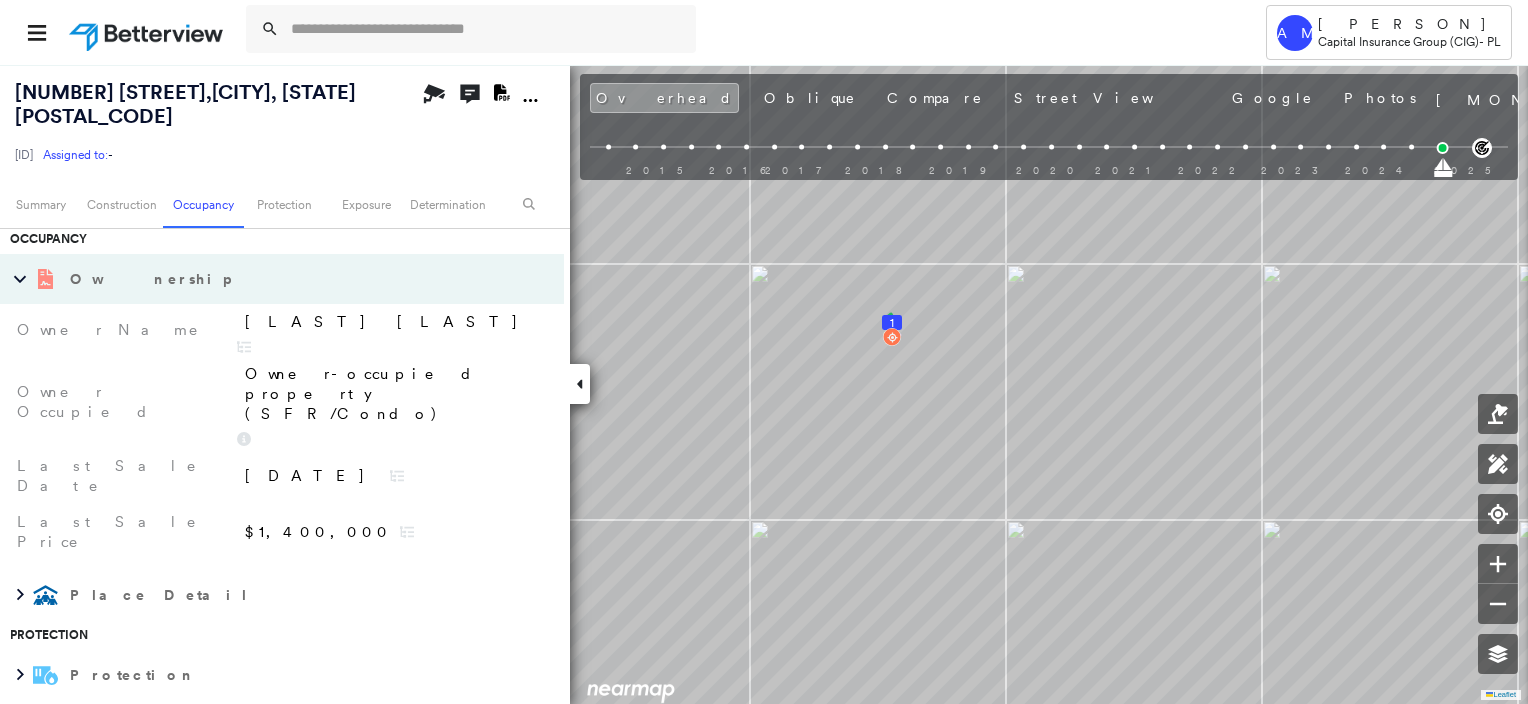 scroll, scrollTop: 0, scrollLeft: 0, axis: both 